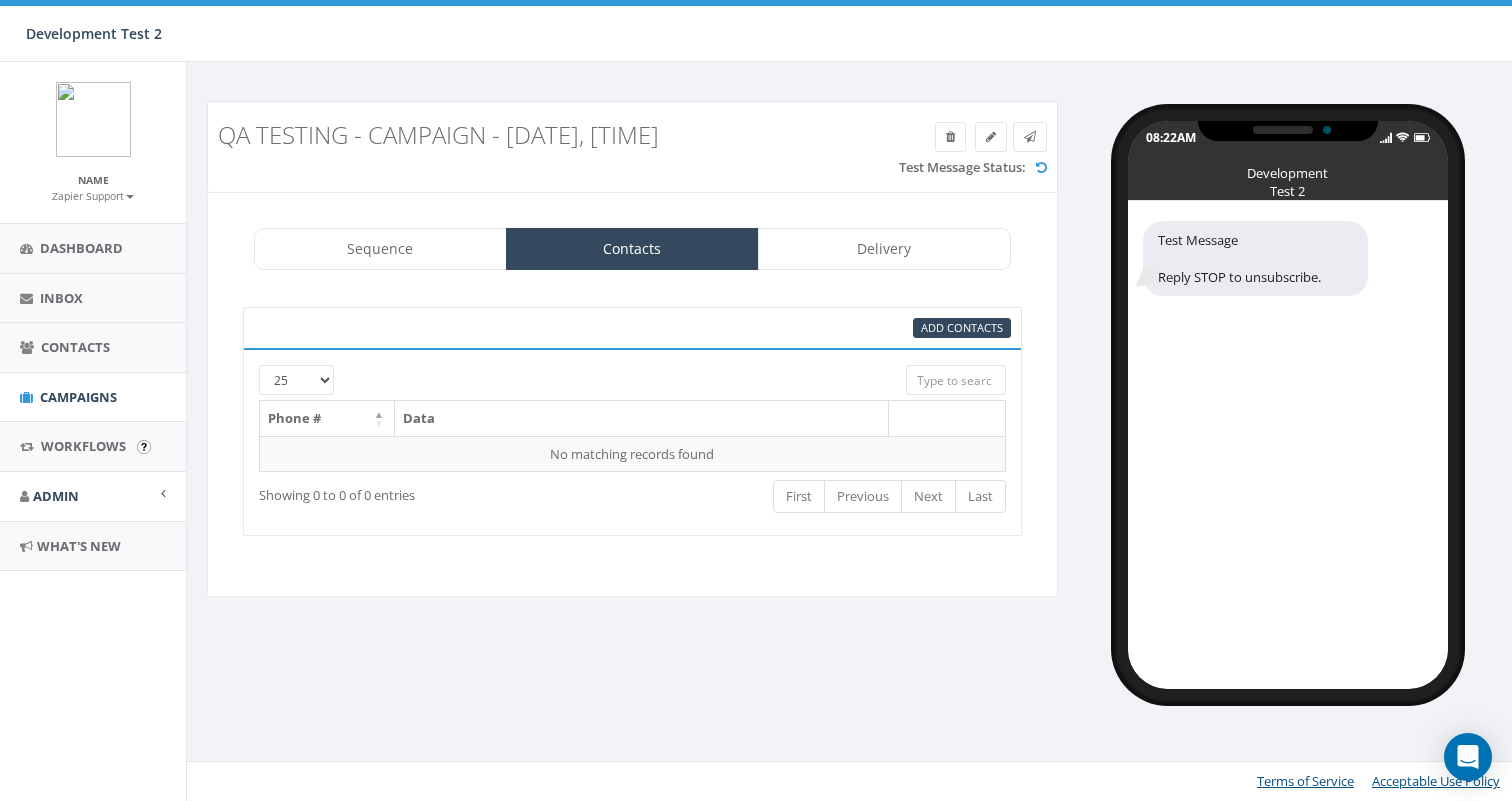 scroll, scrollTop: 0, scrollLeft: 0, axis: both 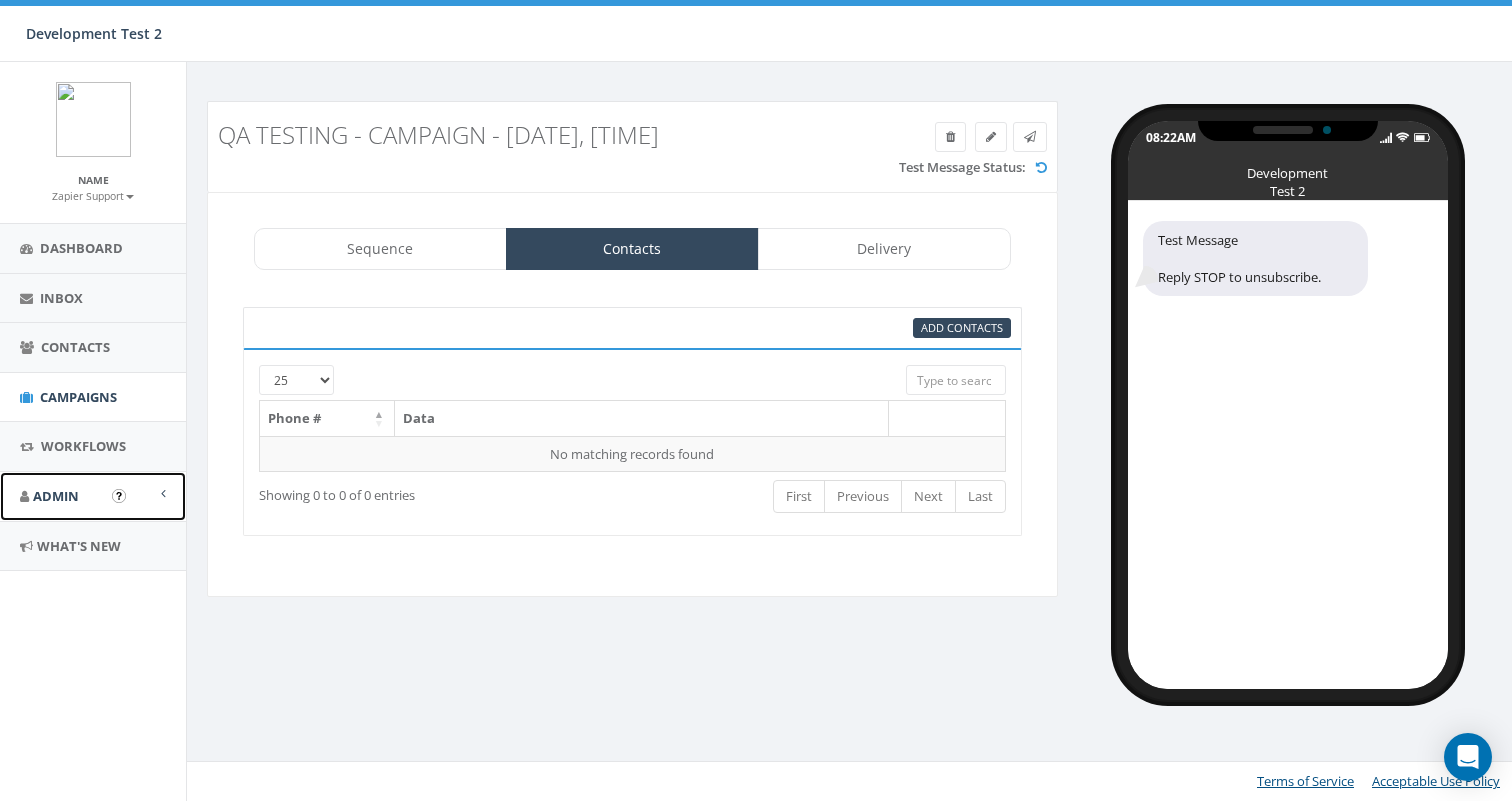 click on "Admin" at bounding box center [93, 496] 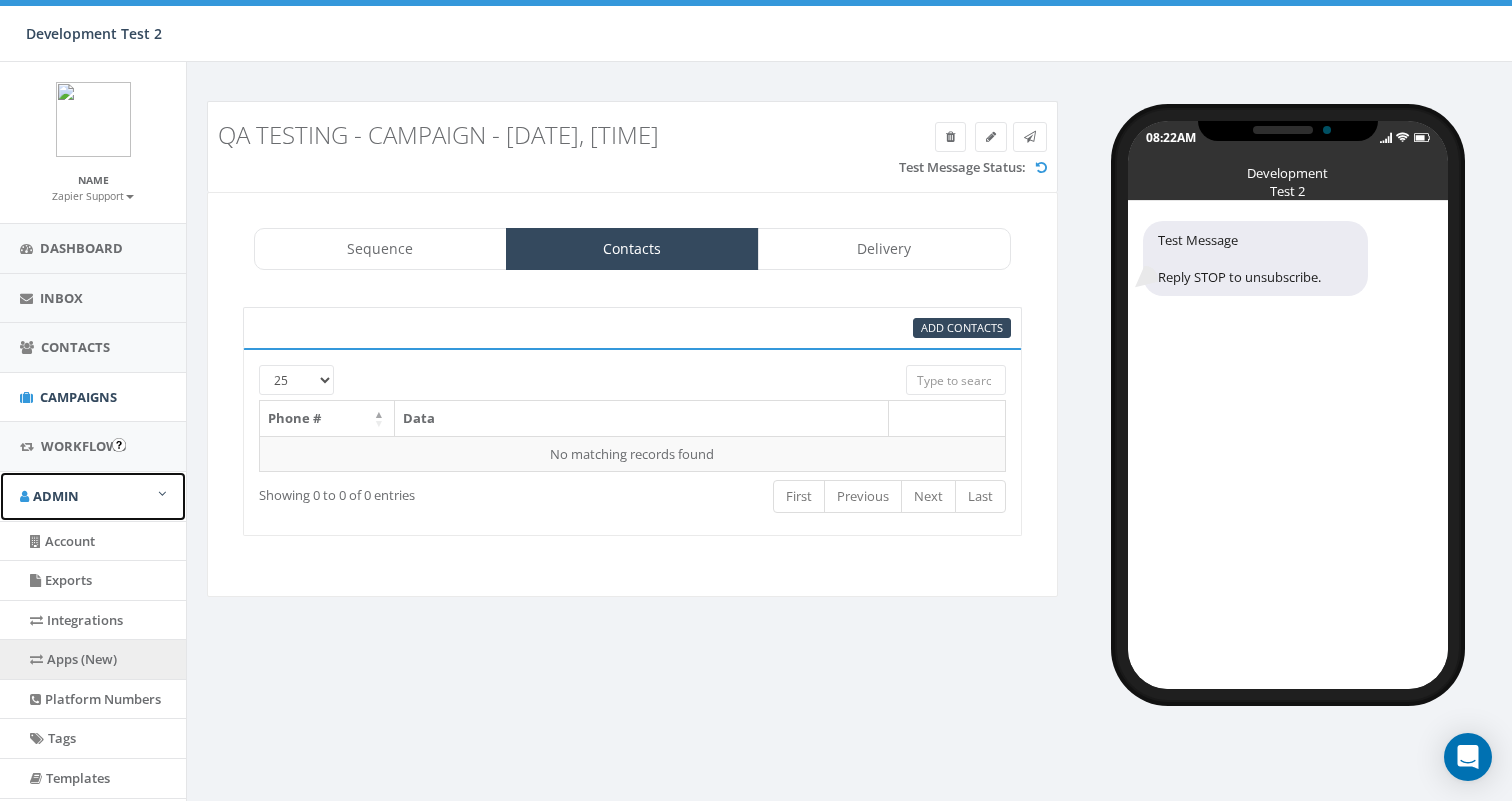 scroll, scrollTop: 183, scrollLeft: 0, axis: vertical 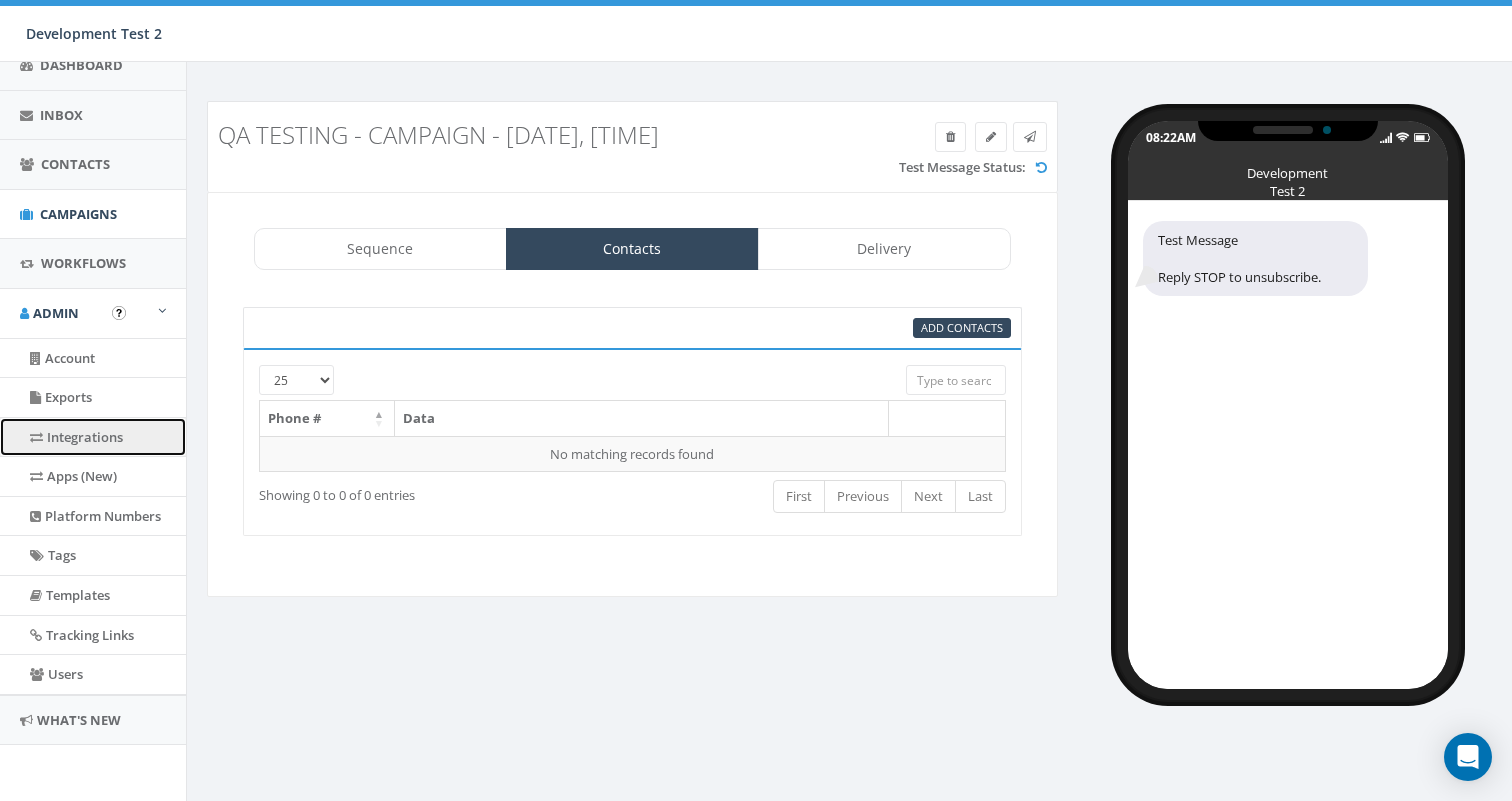 click on "Integrations" at bounding box center (93, 437) 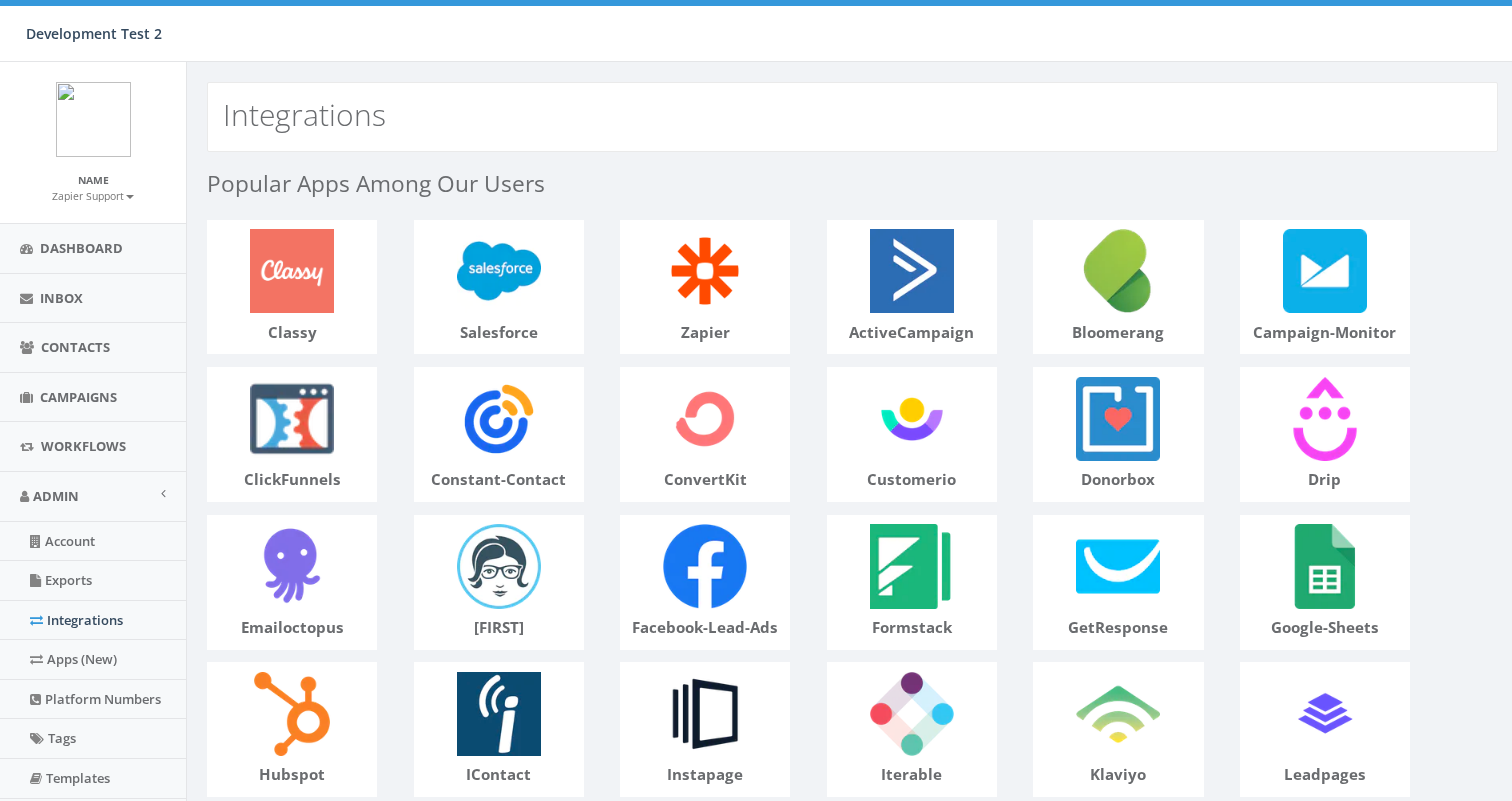 scroll, scrollTop: 0, scrollLeft: 0, axis: both 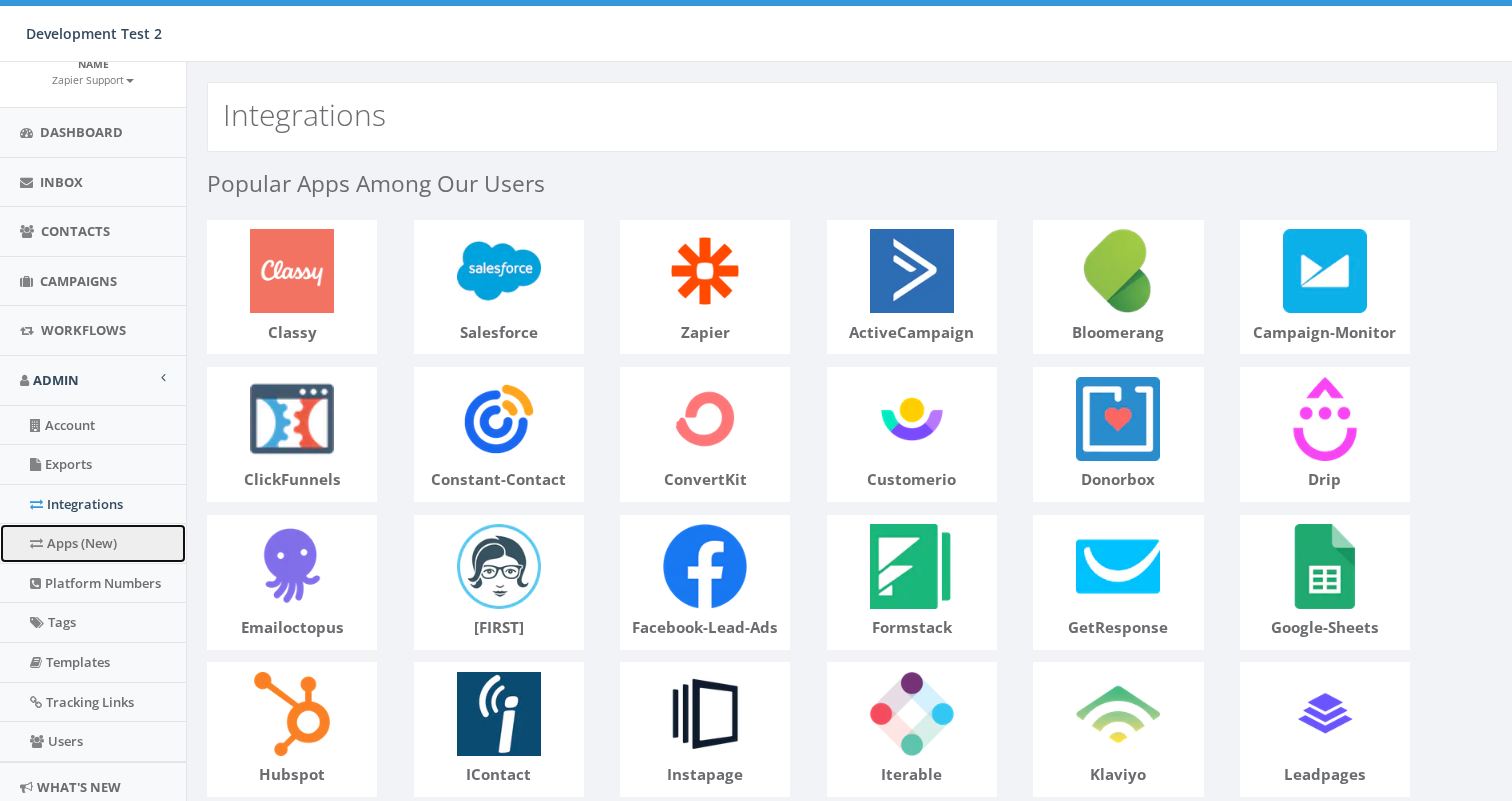 click on "Apps (New)" at bounding box center (93, 543) 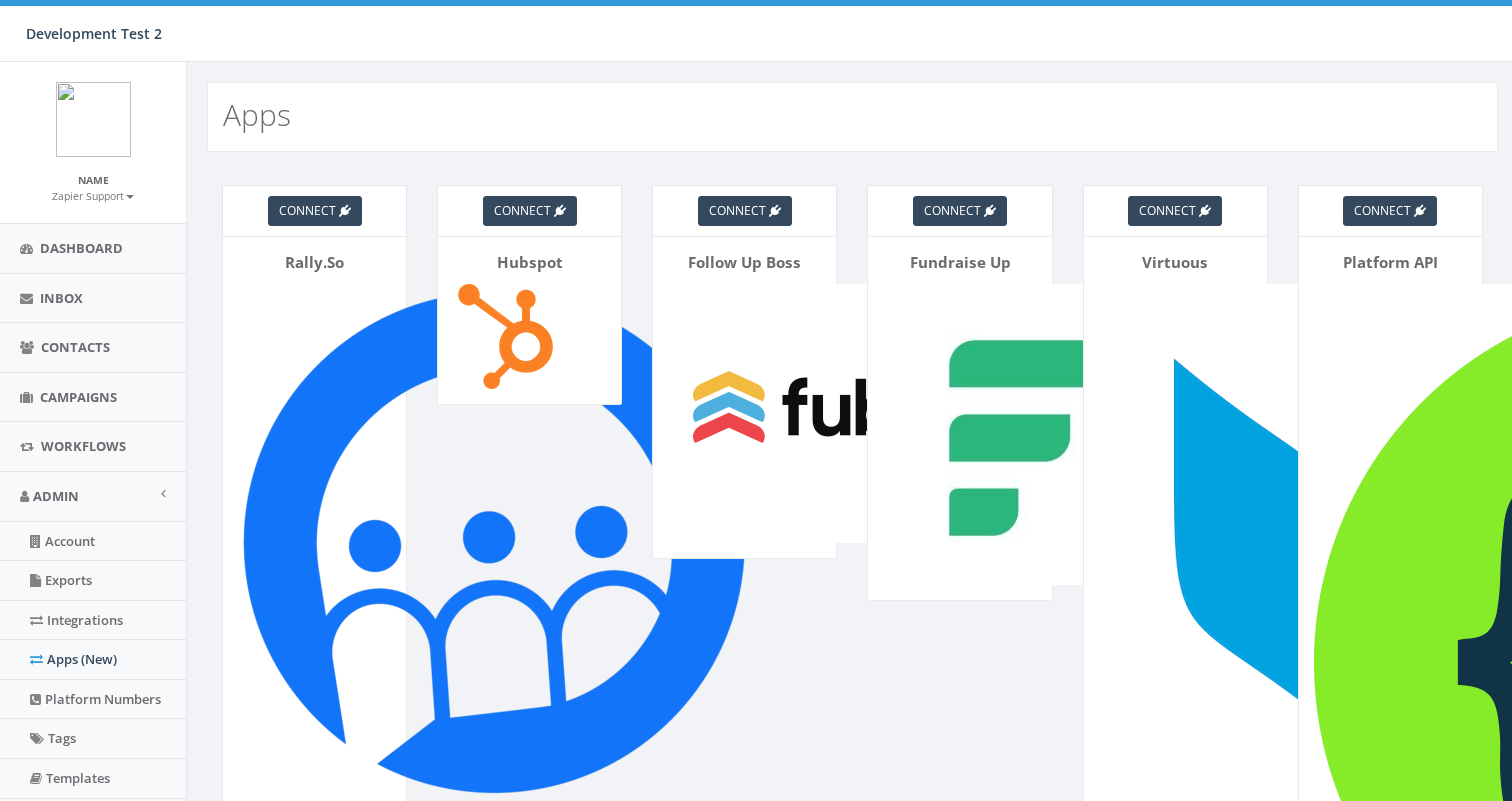 scroll, scrollTop: 0, scrollLeft: 0, axis: both 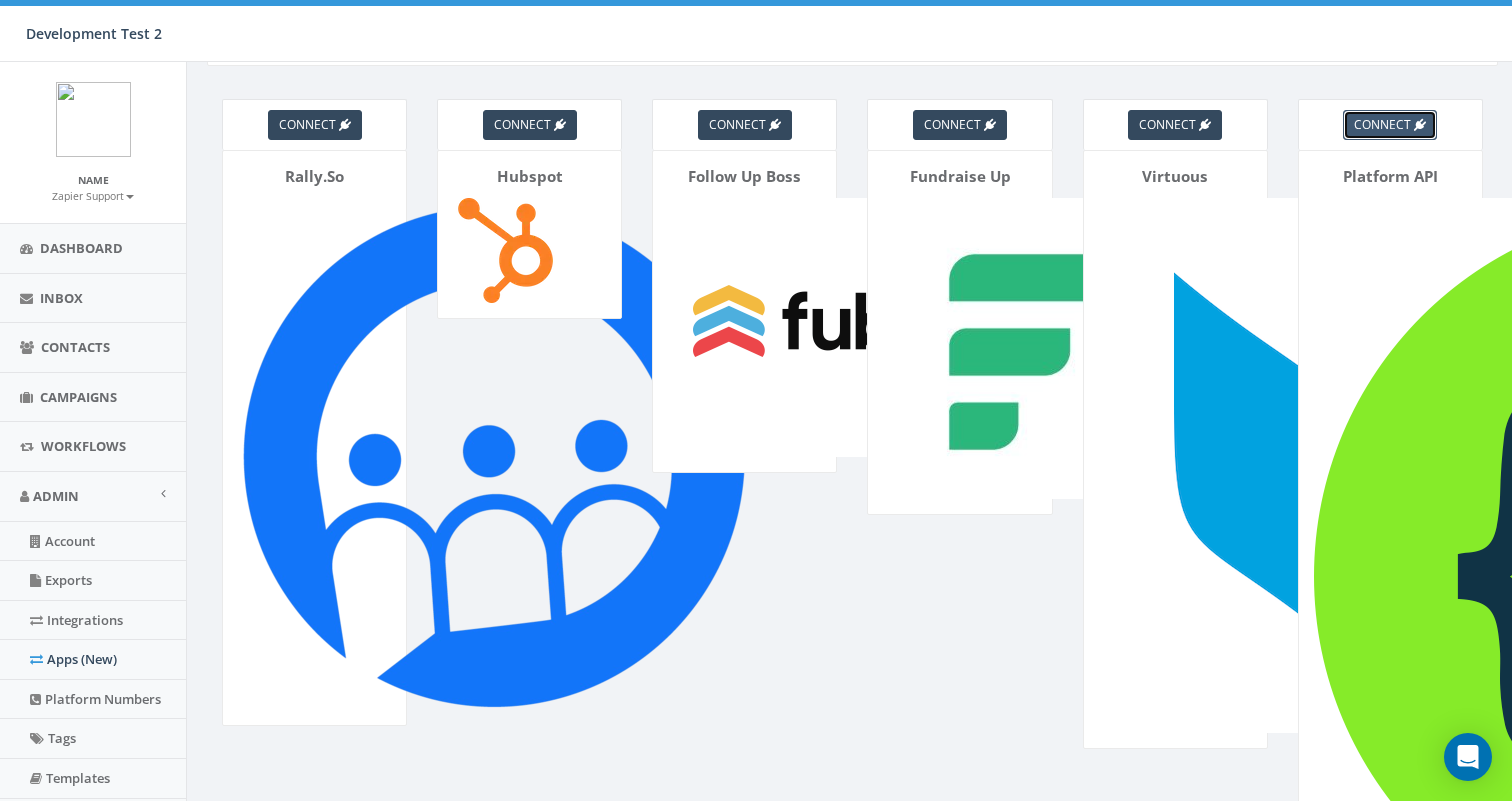 click on "connect" at bounding box center [1382, 124] 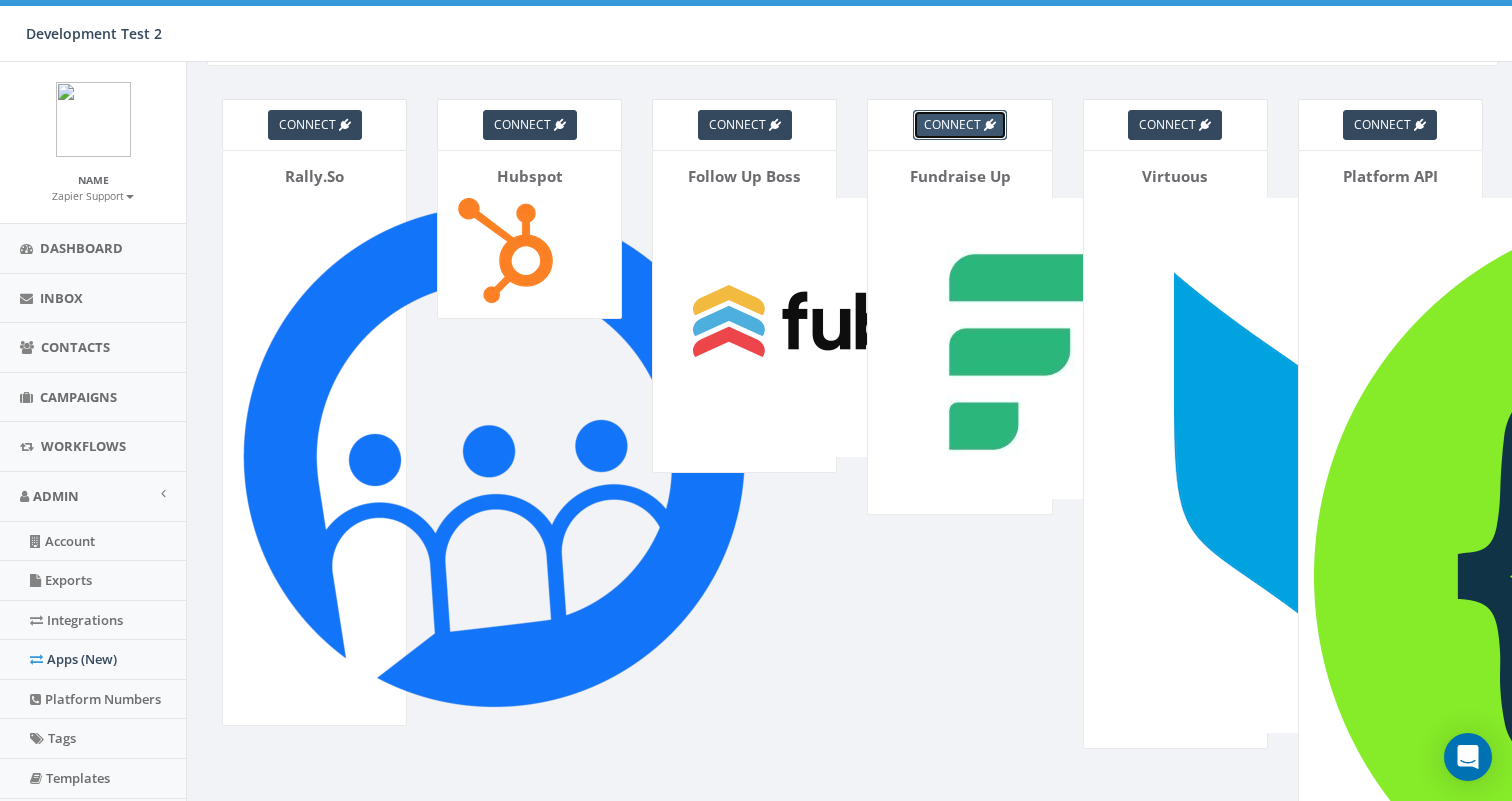 click on "connect" at bounding box center (952, 124) 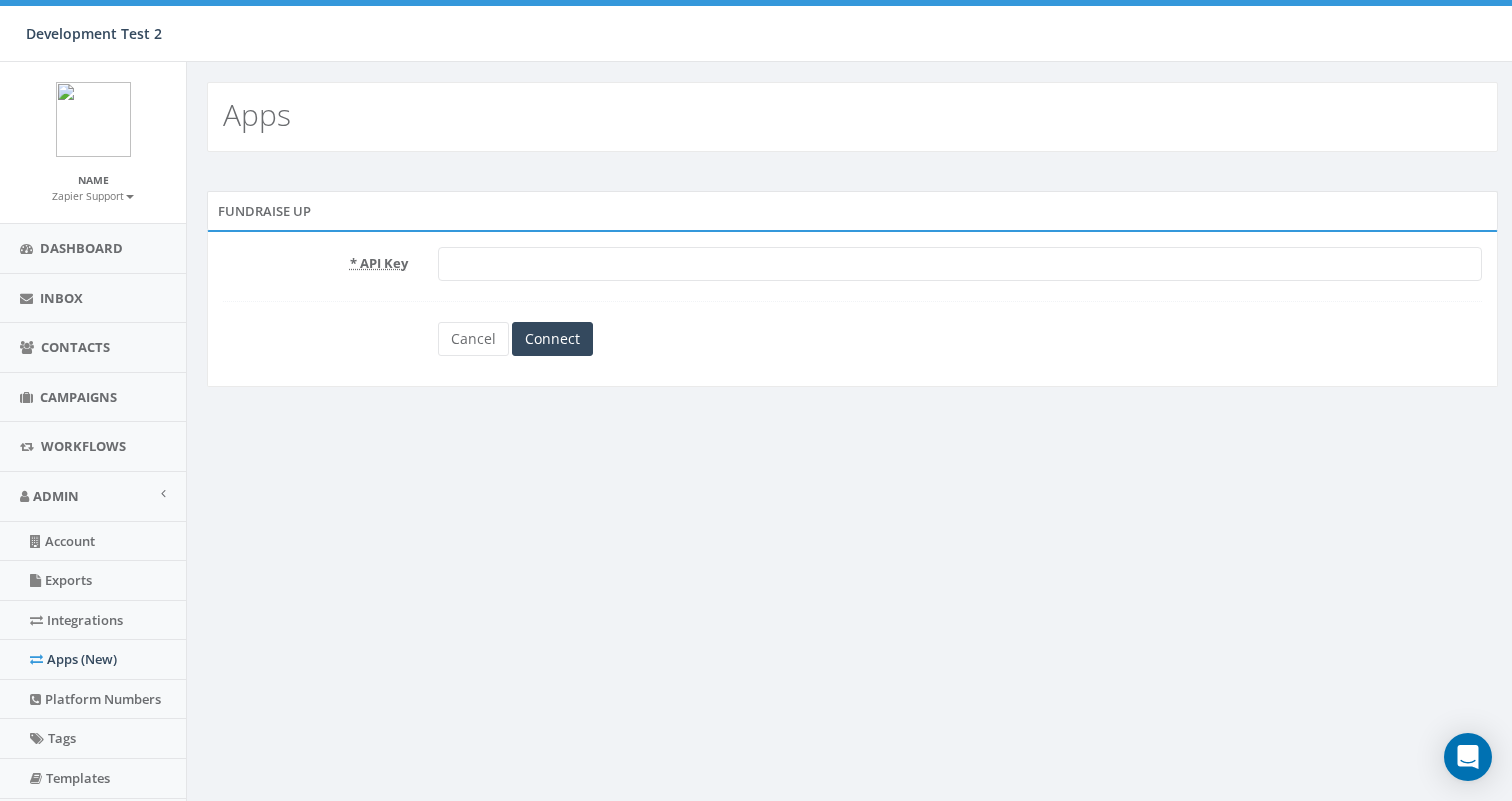 scroll, scrollTop: 0, scrollLeft: 0, axis: both 